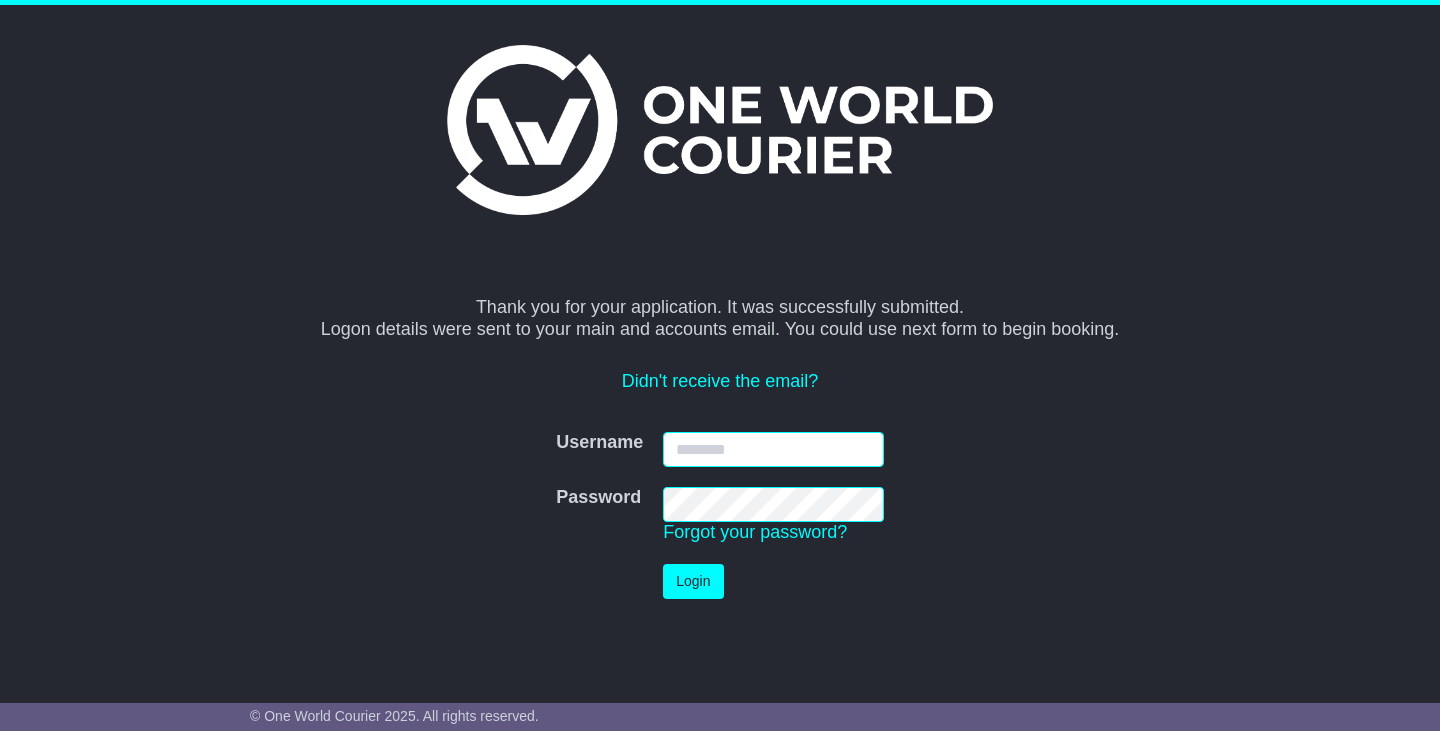 scroll, scrollTop: 0, scrollLeft: 0, axis: both 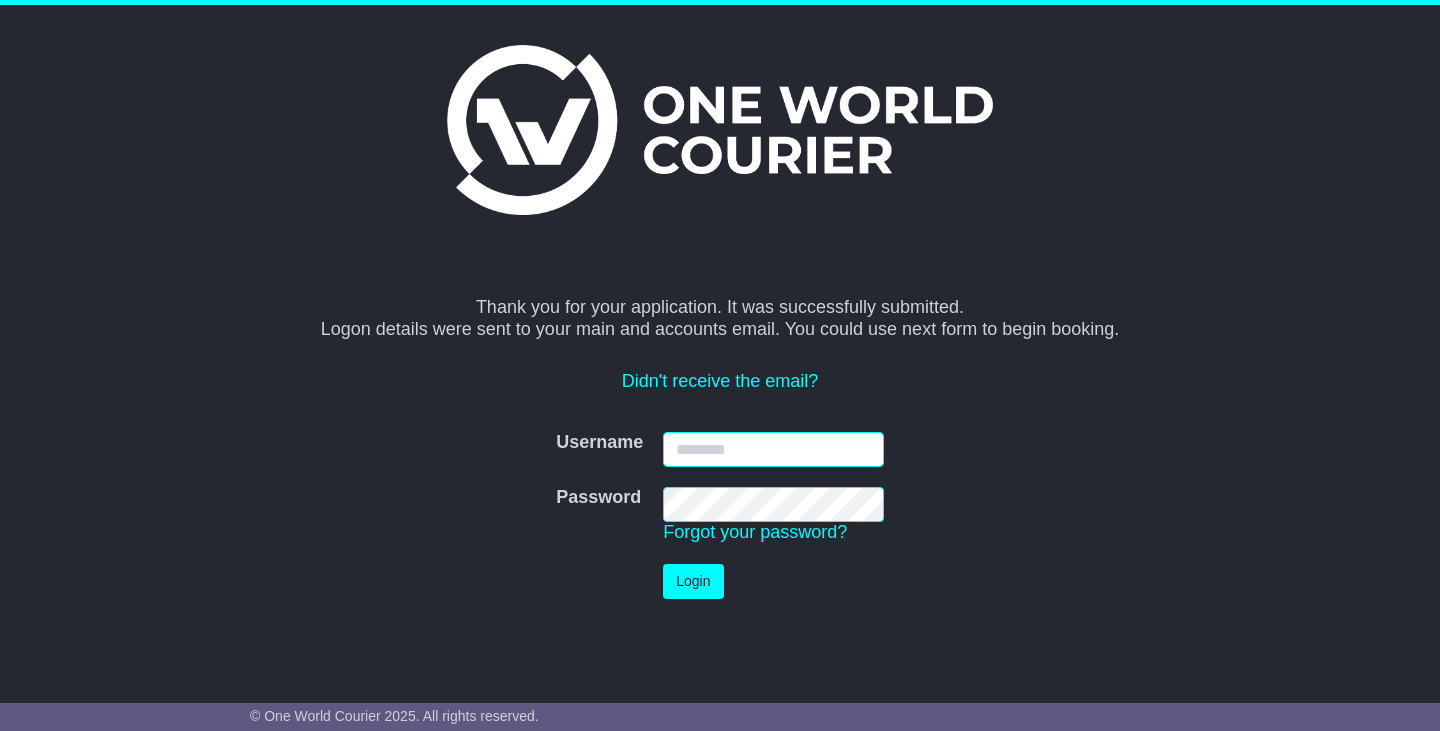 type on "**********" 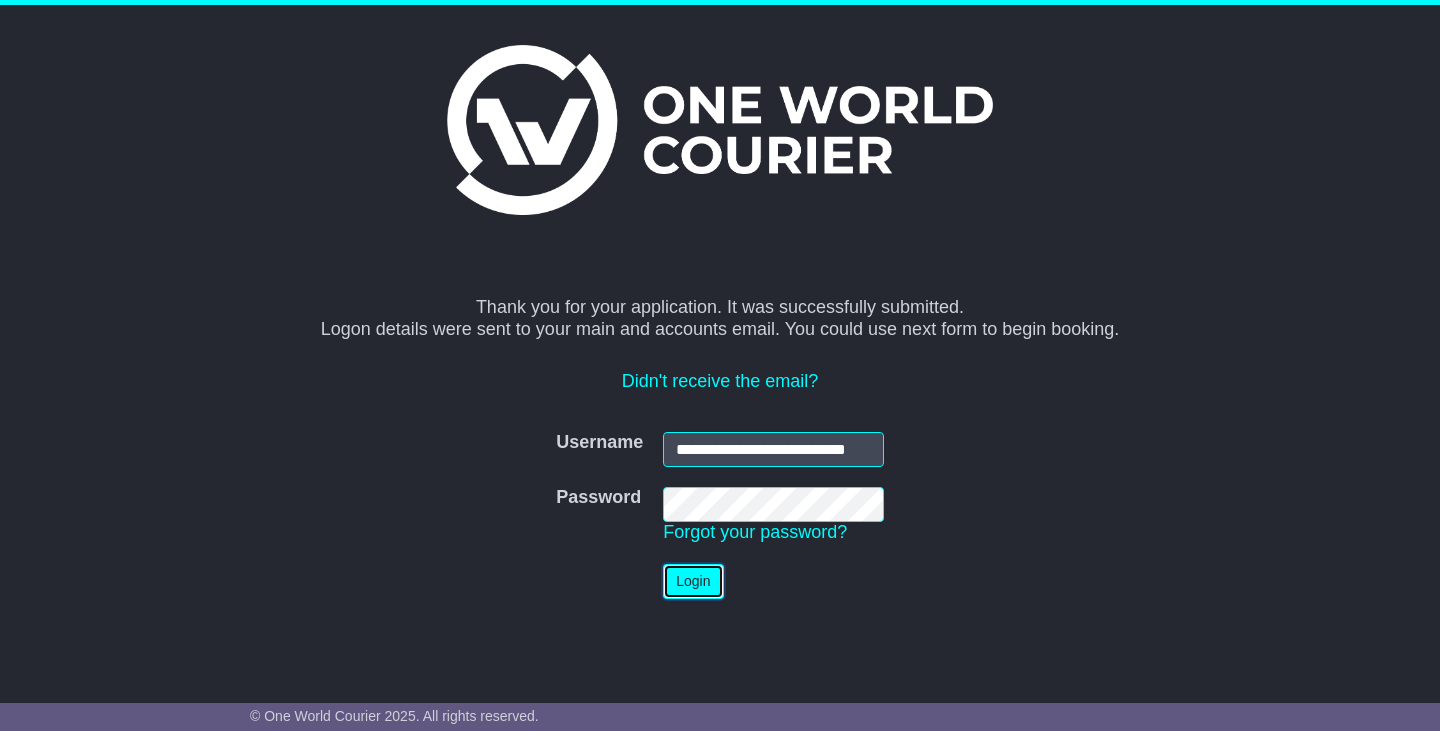 click on "Login" at bounding box center (693, 581) 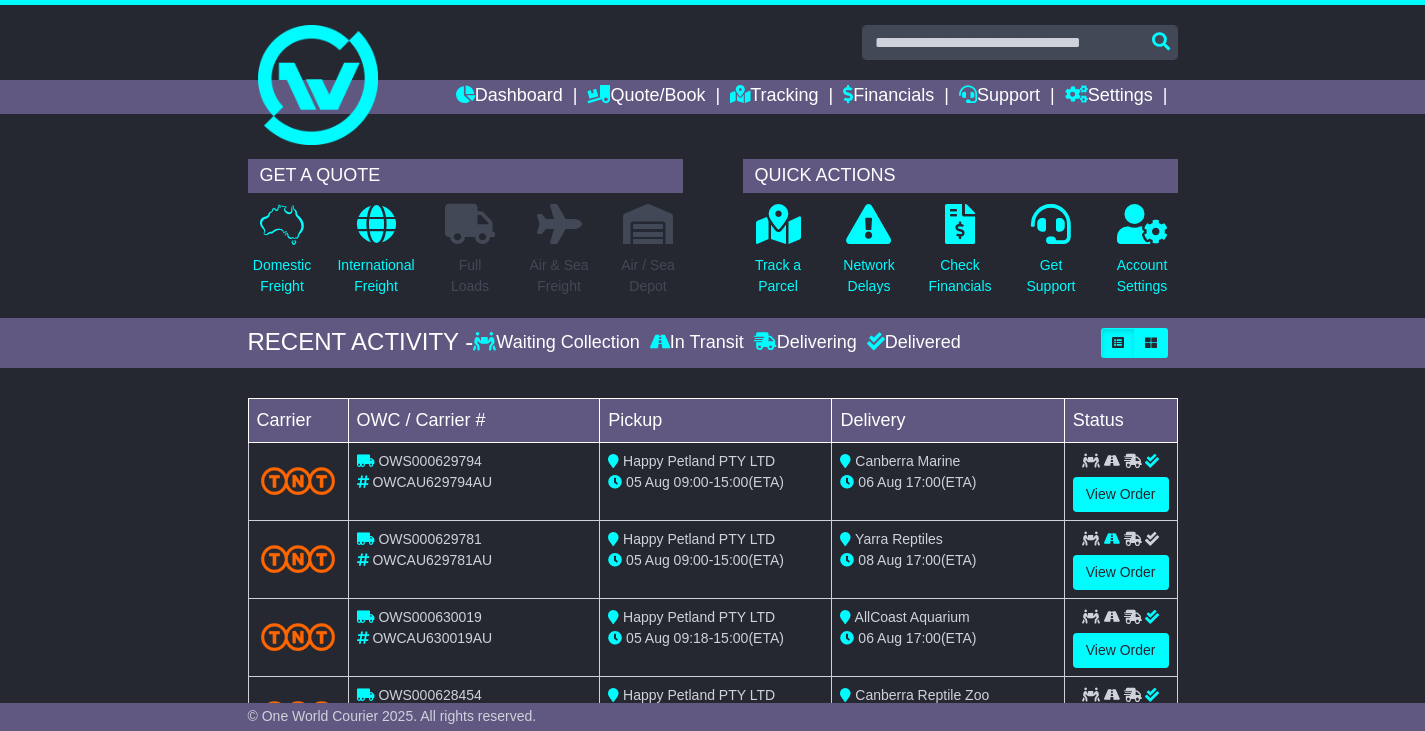 scroll, scrollTop: 0, scrollLeft: 0, axis: both 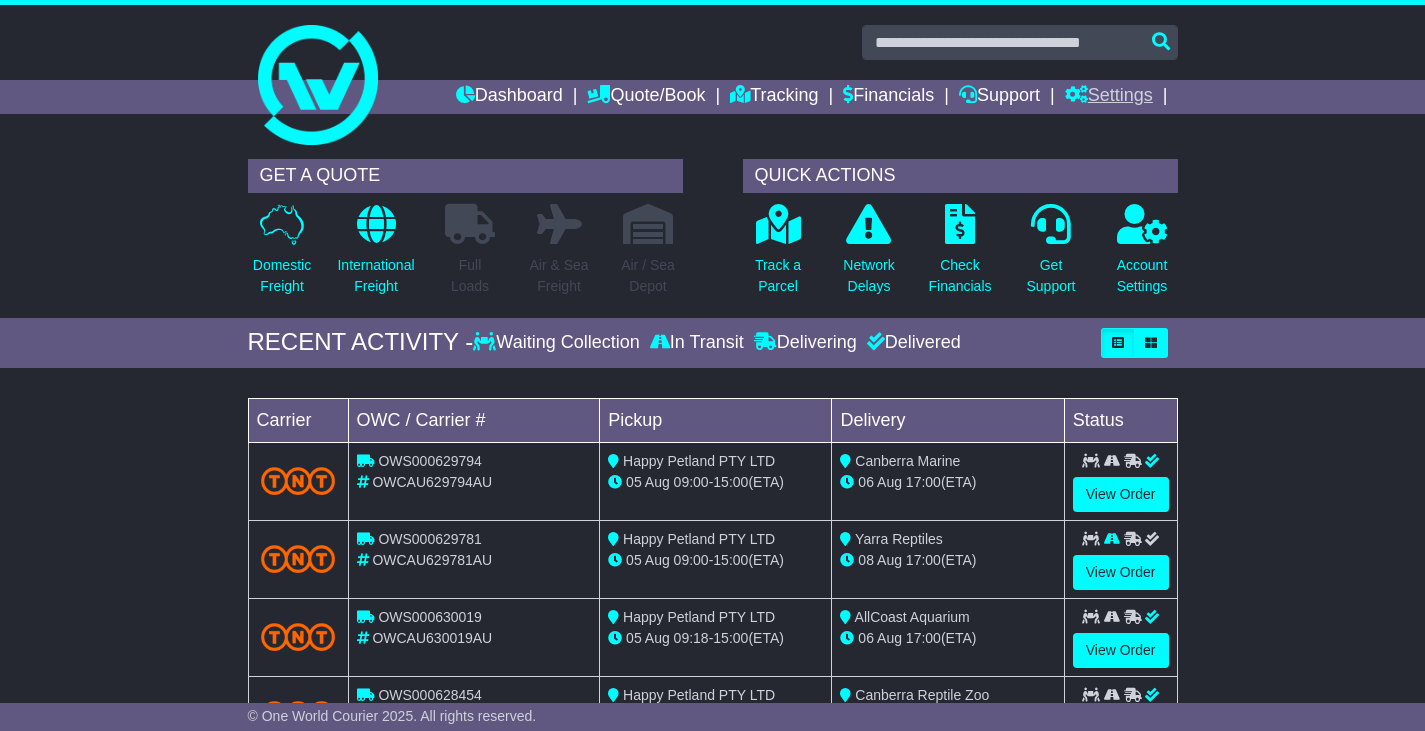 click on "Settings" at bounding box center [1109, 97] 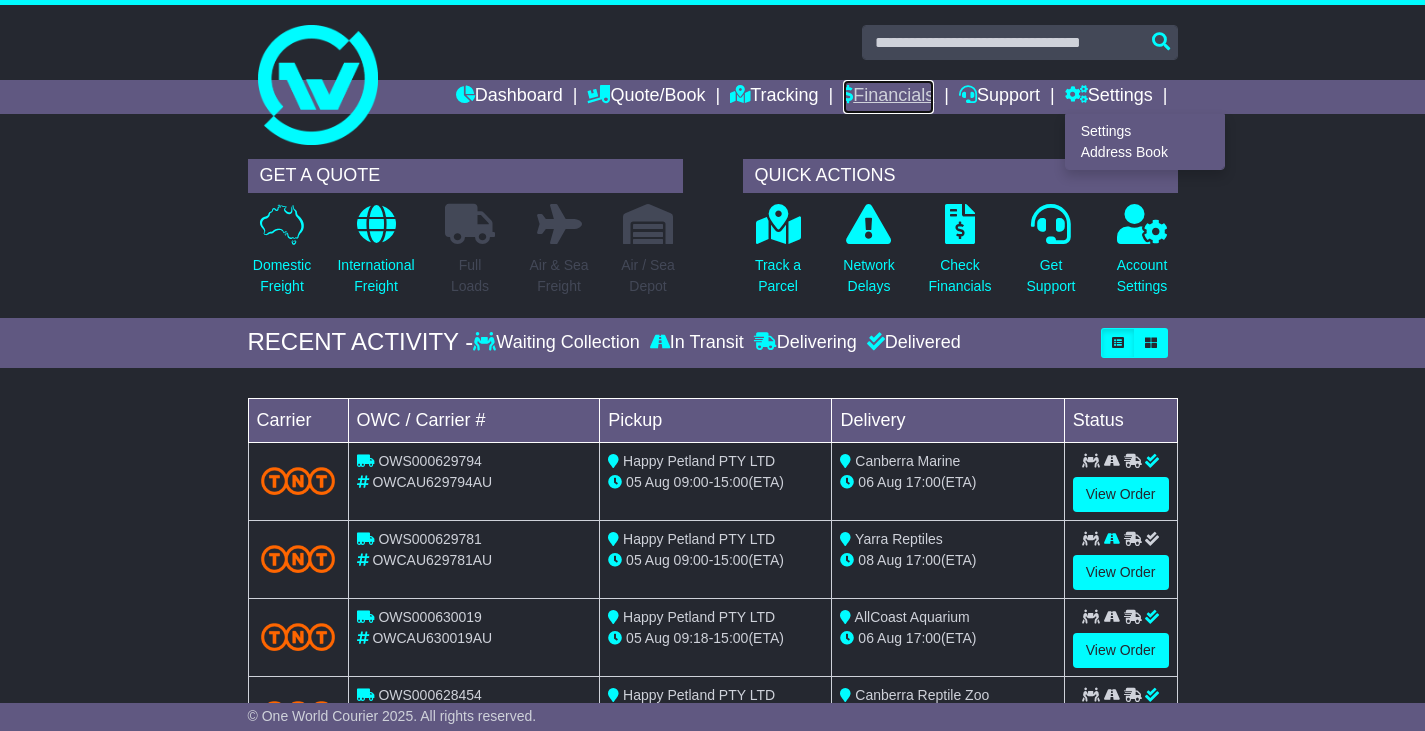 click on "Financials" at bounding box center [888, 97] 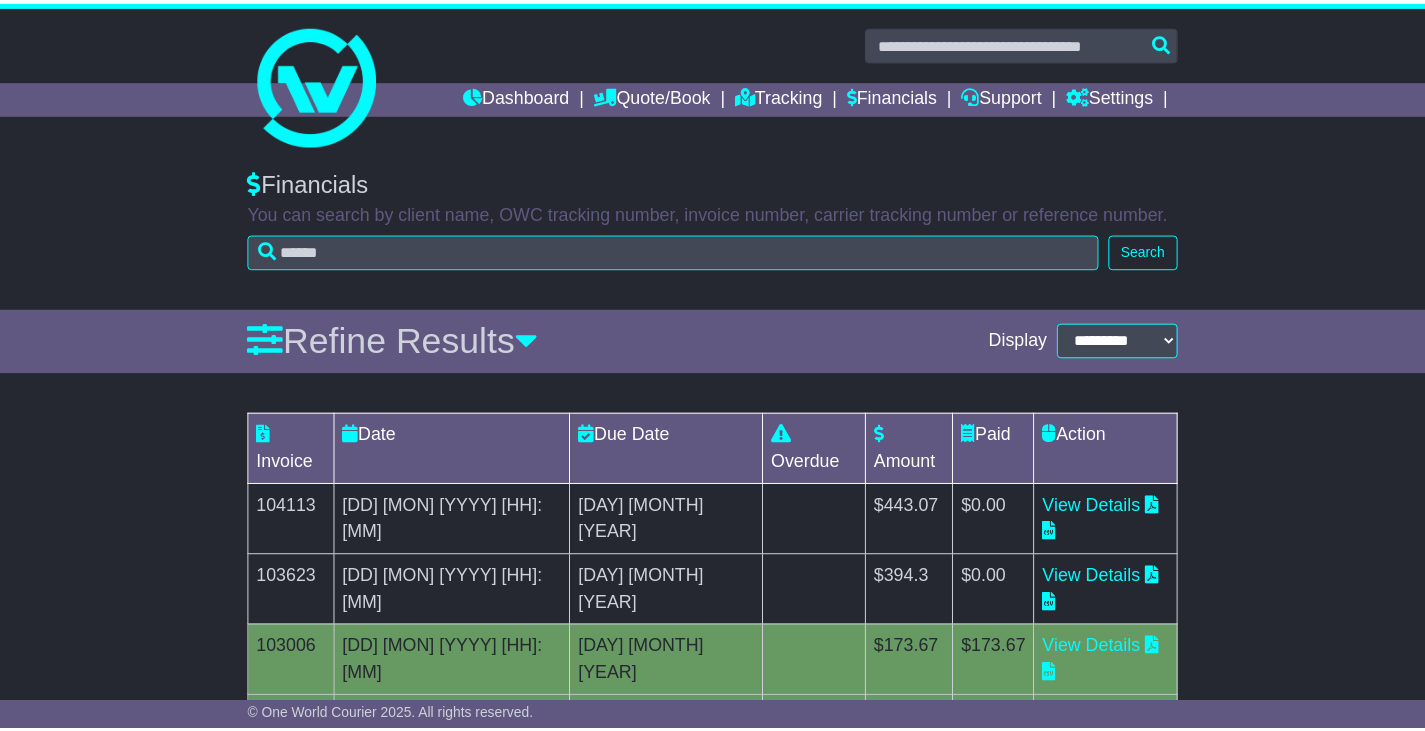 scroll, scrollTop: 0, scrollLeft: 0, axis: both 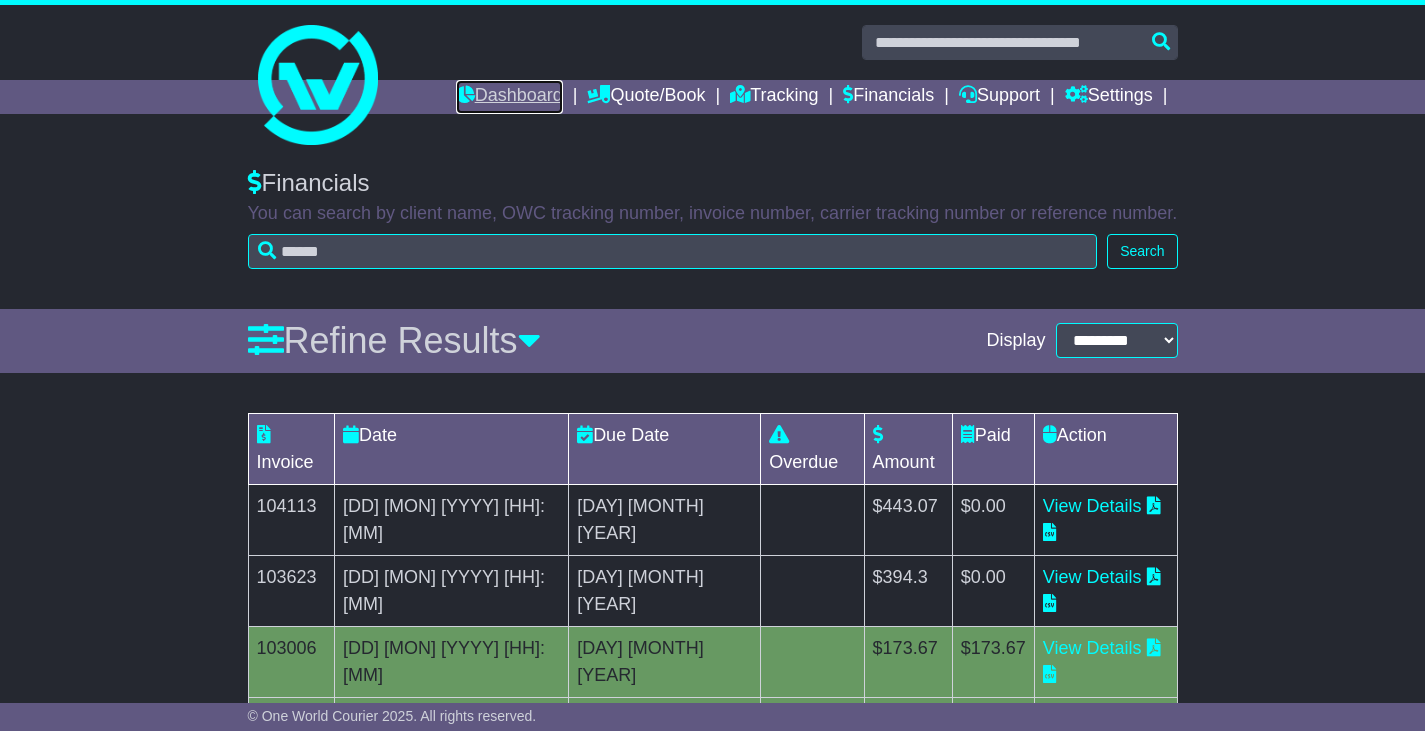click on "Dashboard" at bounding box center (509, 97) 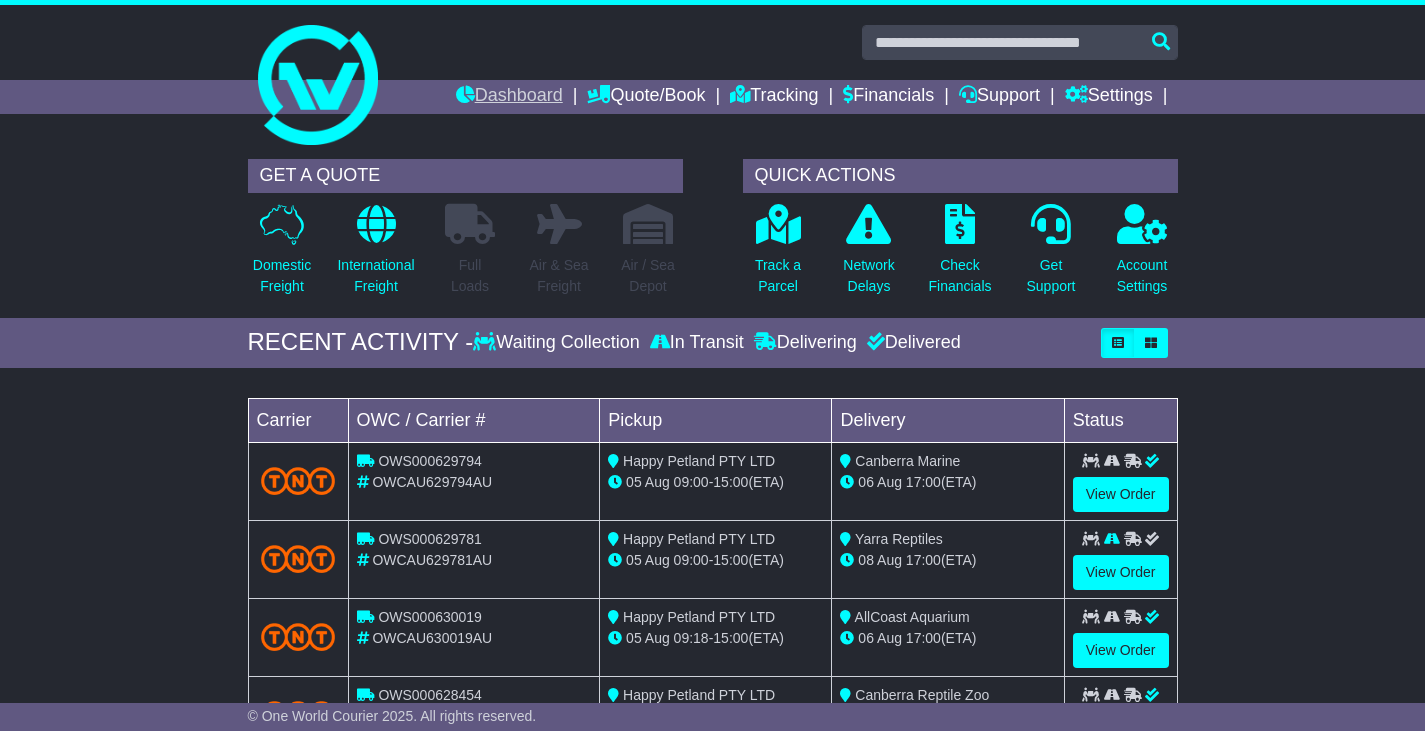 scroll, scrollTop: 0, scrollLeft: 0, axis: both 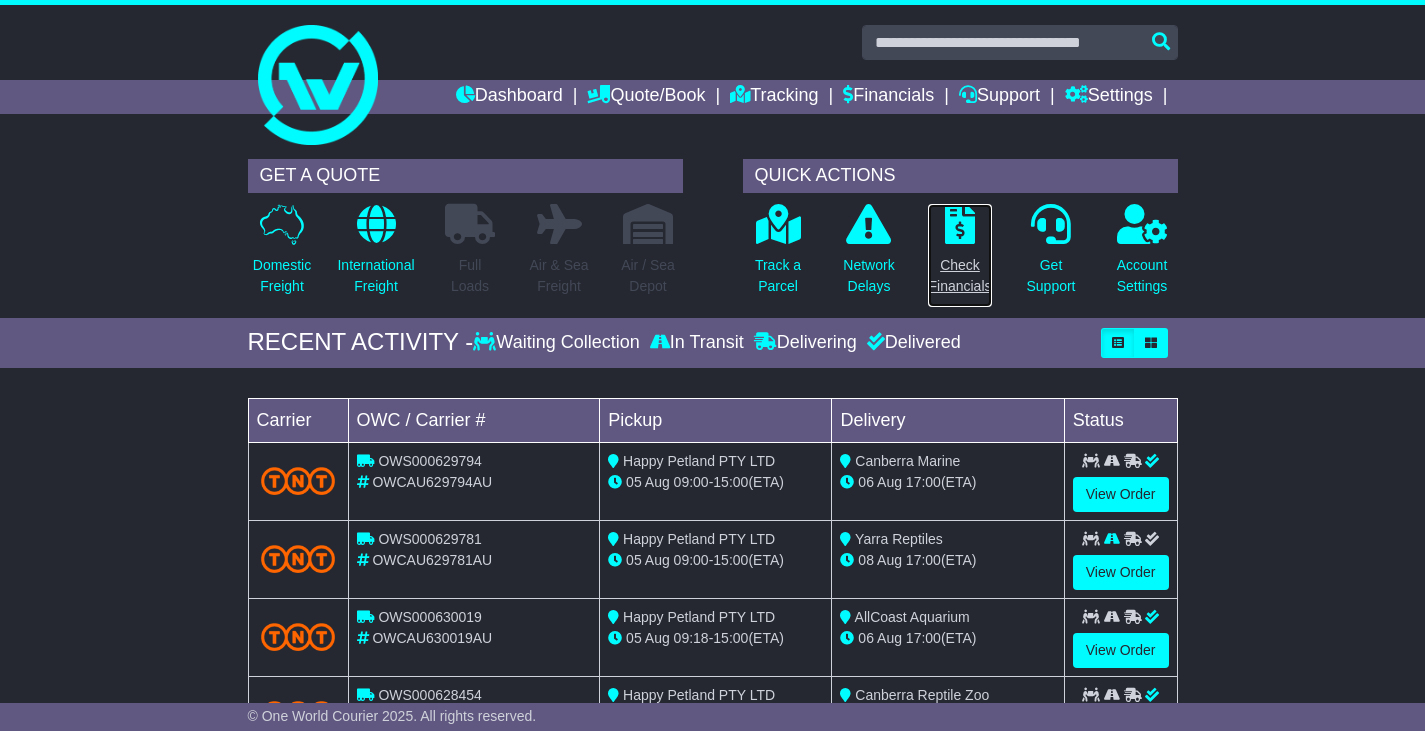 click at bounding box center [960, 224] 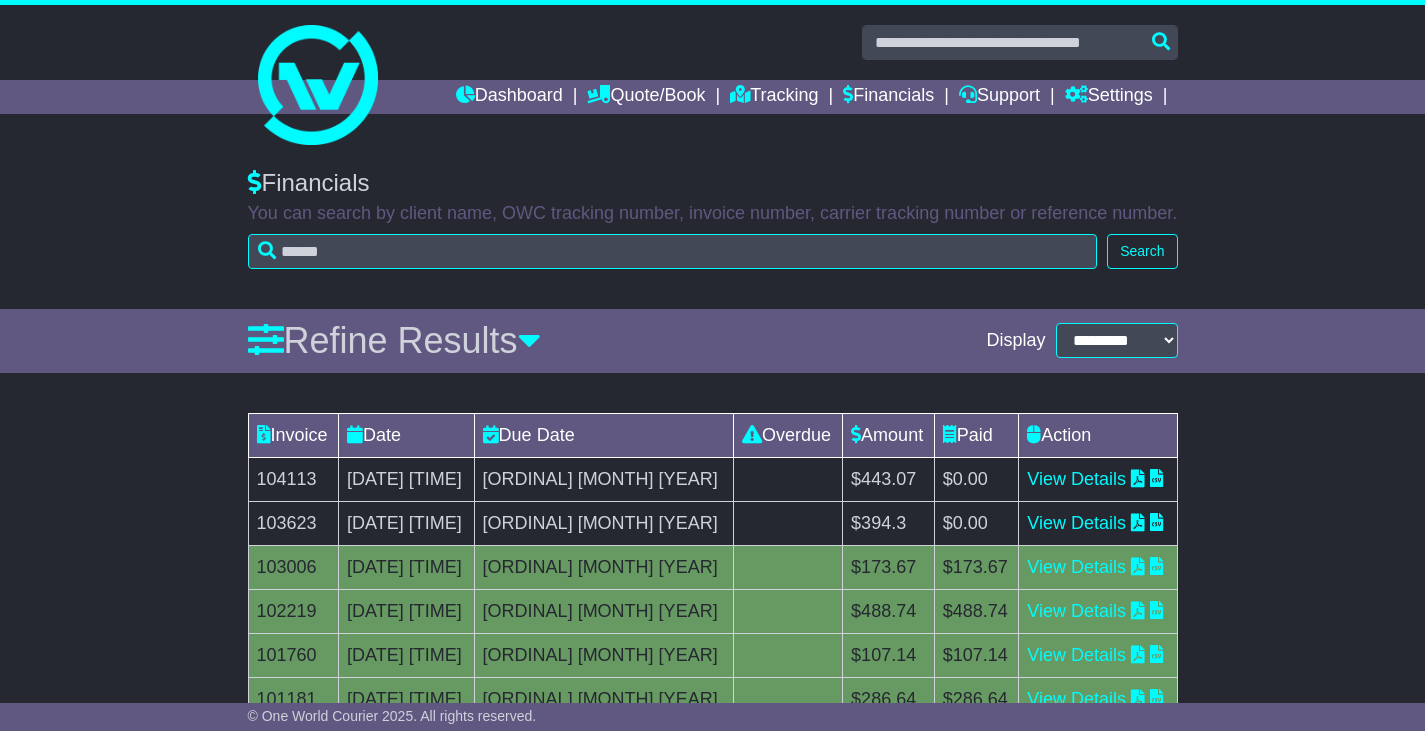 scroll, scrollTop: 0, scrollLeft: 0, axis: both 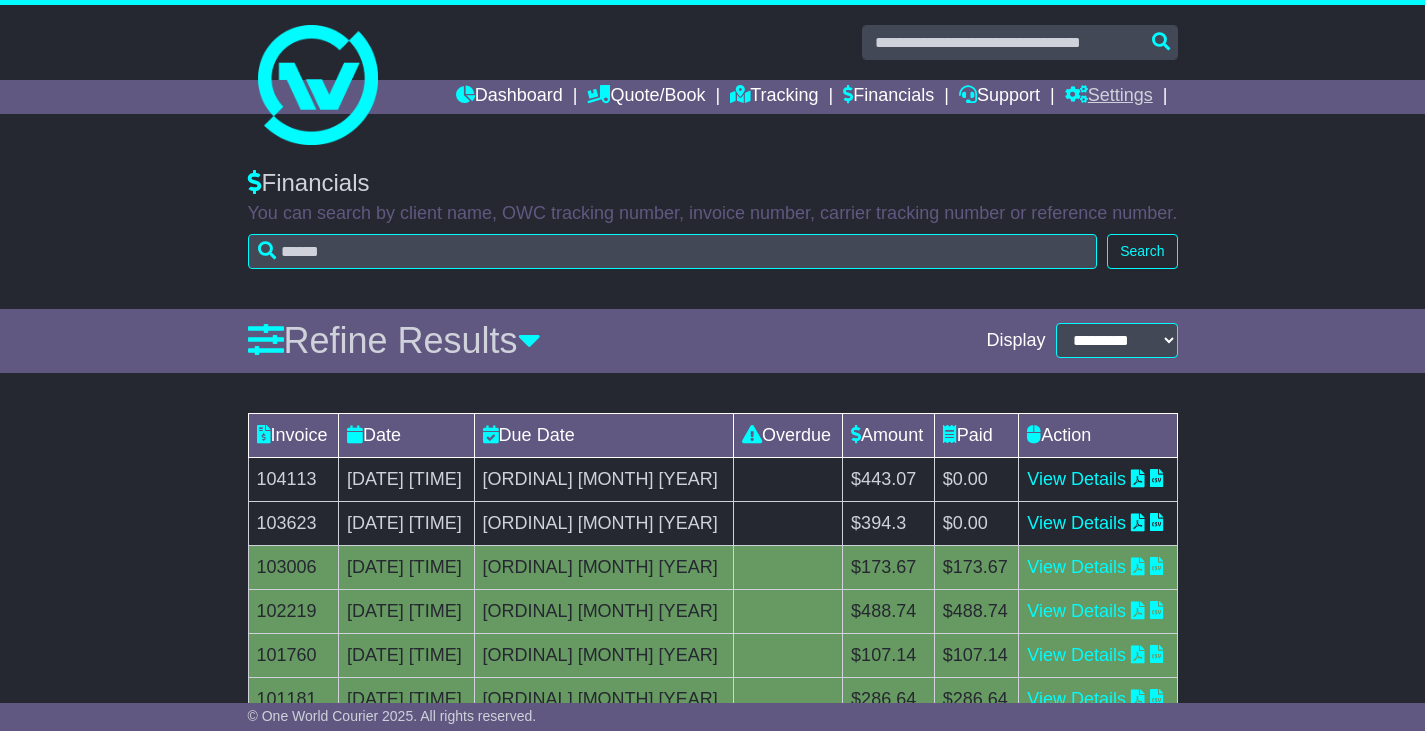 click on "Settings" at bounding box center (1109, 97) 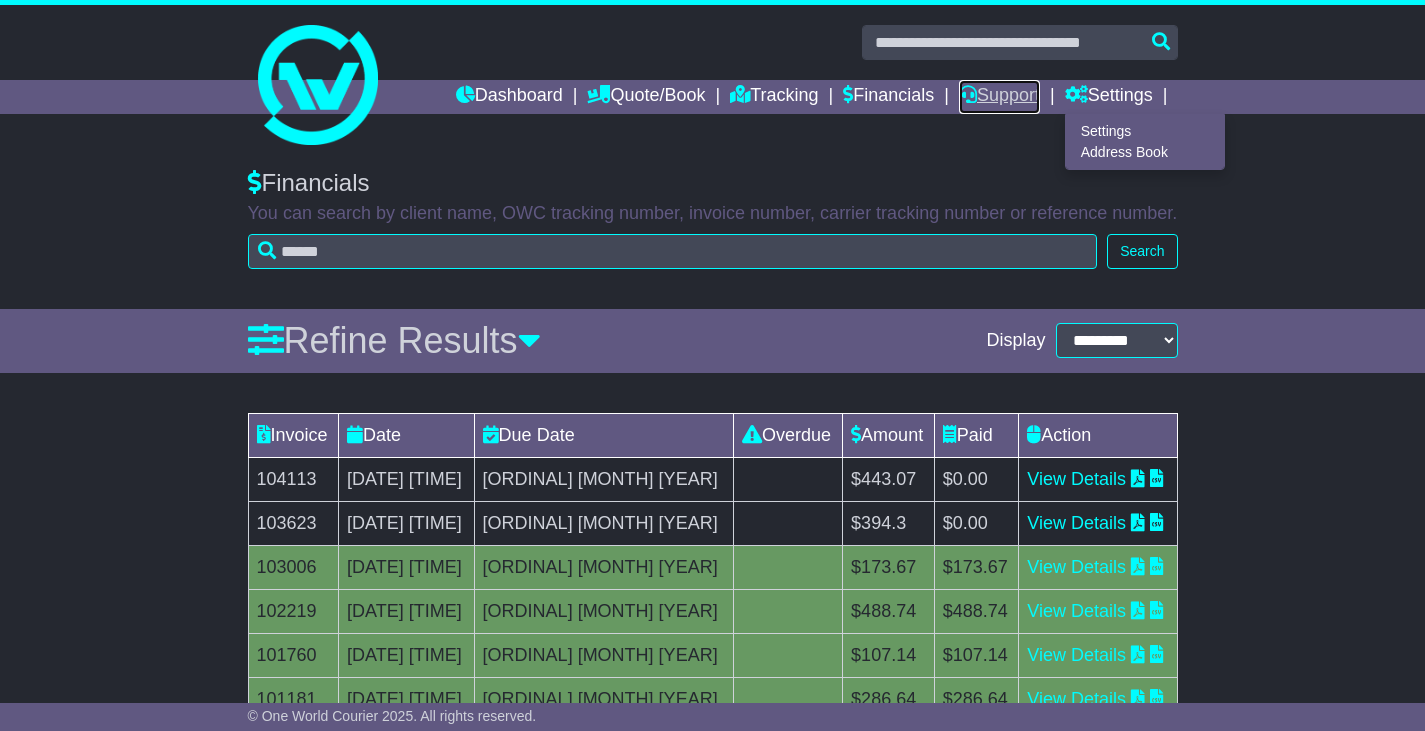 click on "Support" at bounding box center [999, 97] 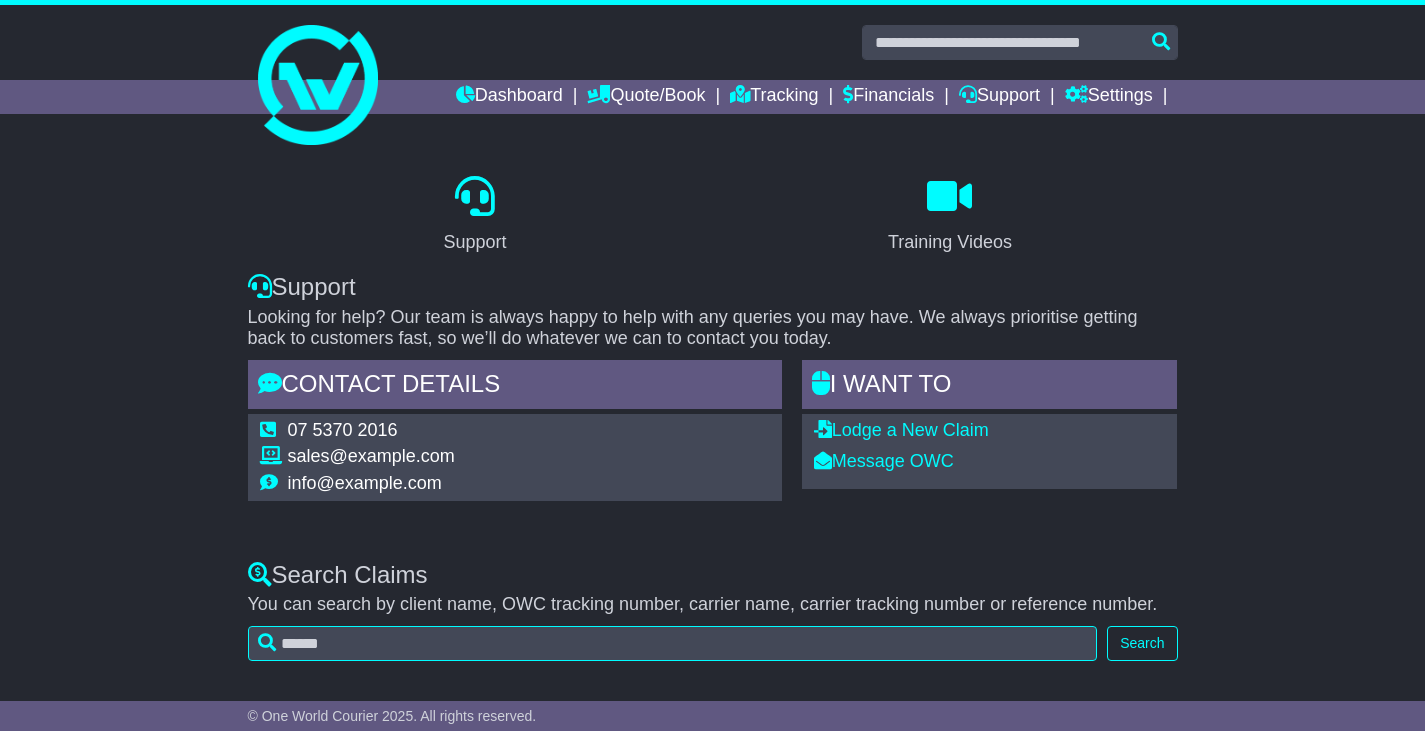 scroll, scrollTop: 0, scrollLeft: 0, axis: both 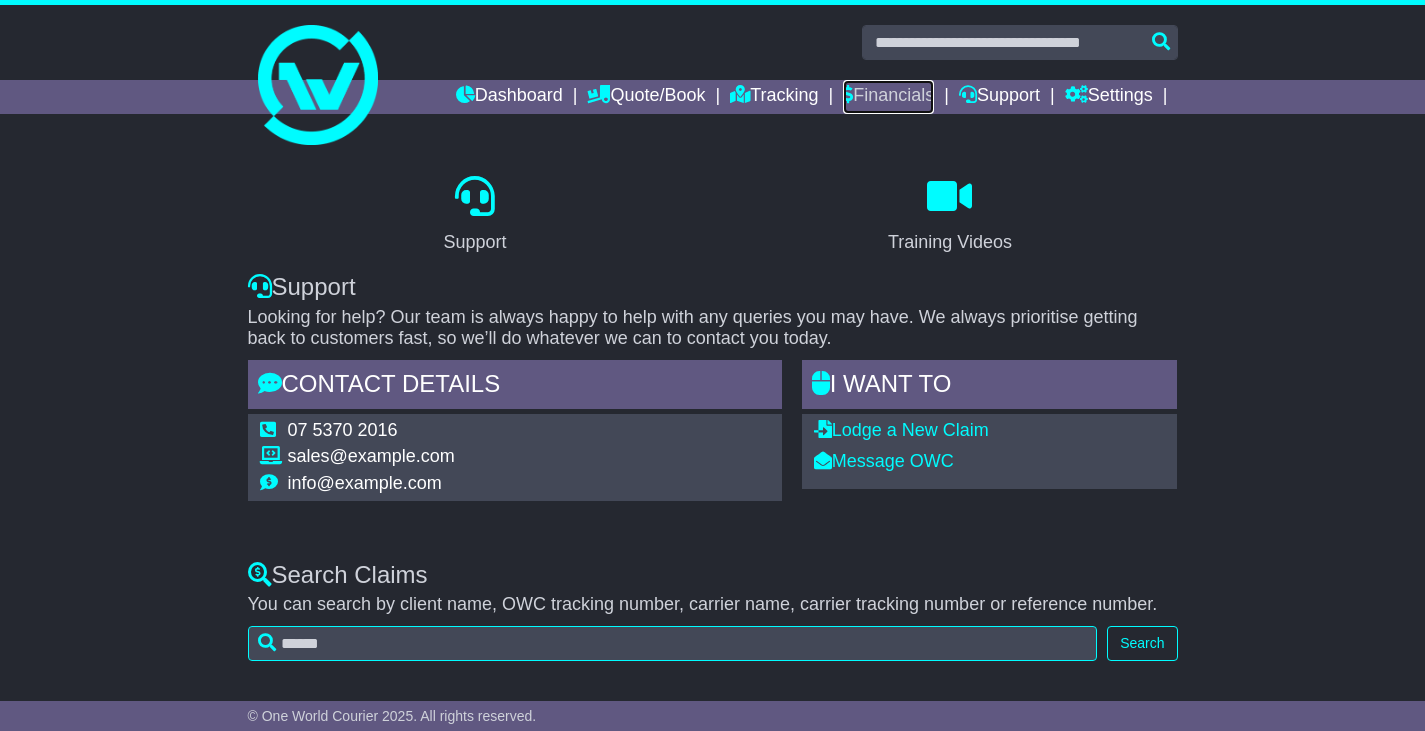 click on "Financials" at bounding box center (888, 97) 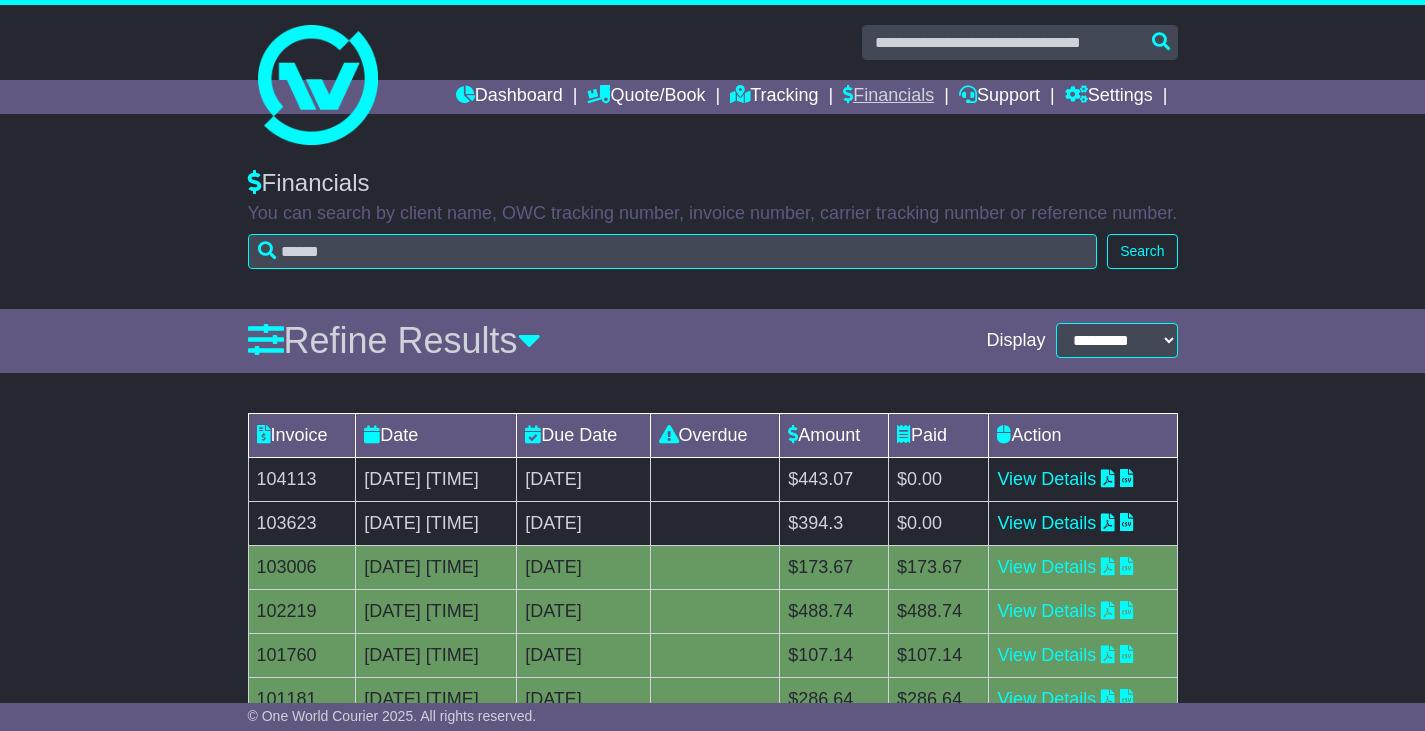 scroll, scrollTop: 0, scrollLeft: 0, axis: both 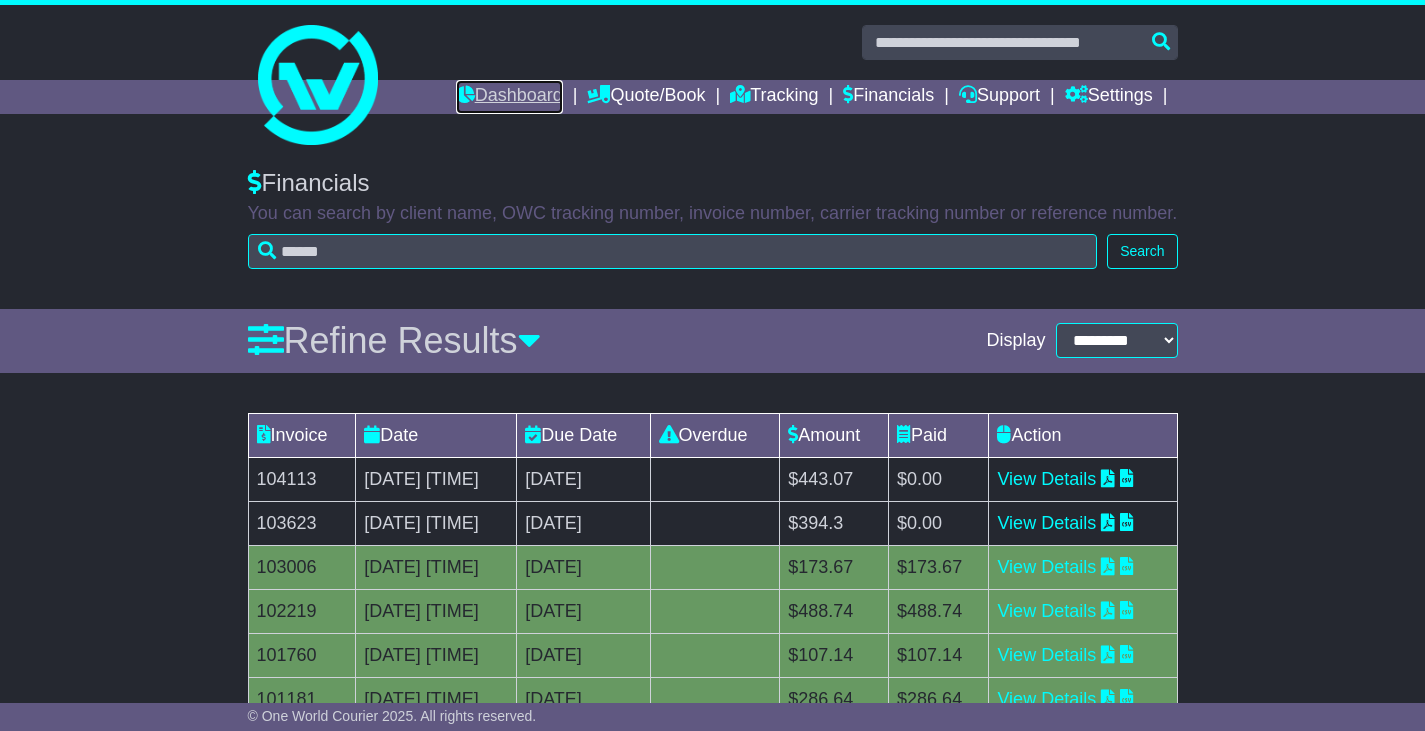 click on "Dashboard" at bounding box center (509, 97) 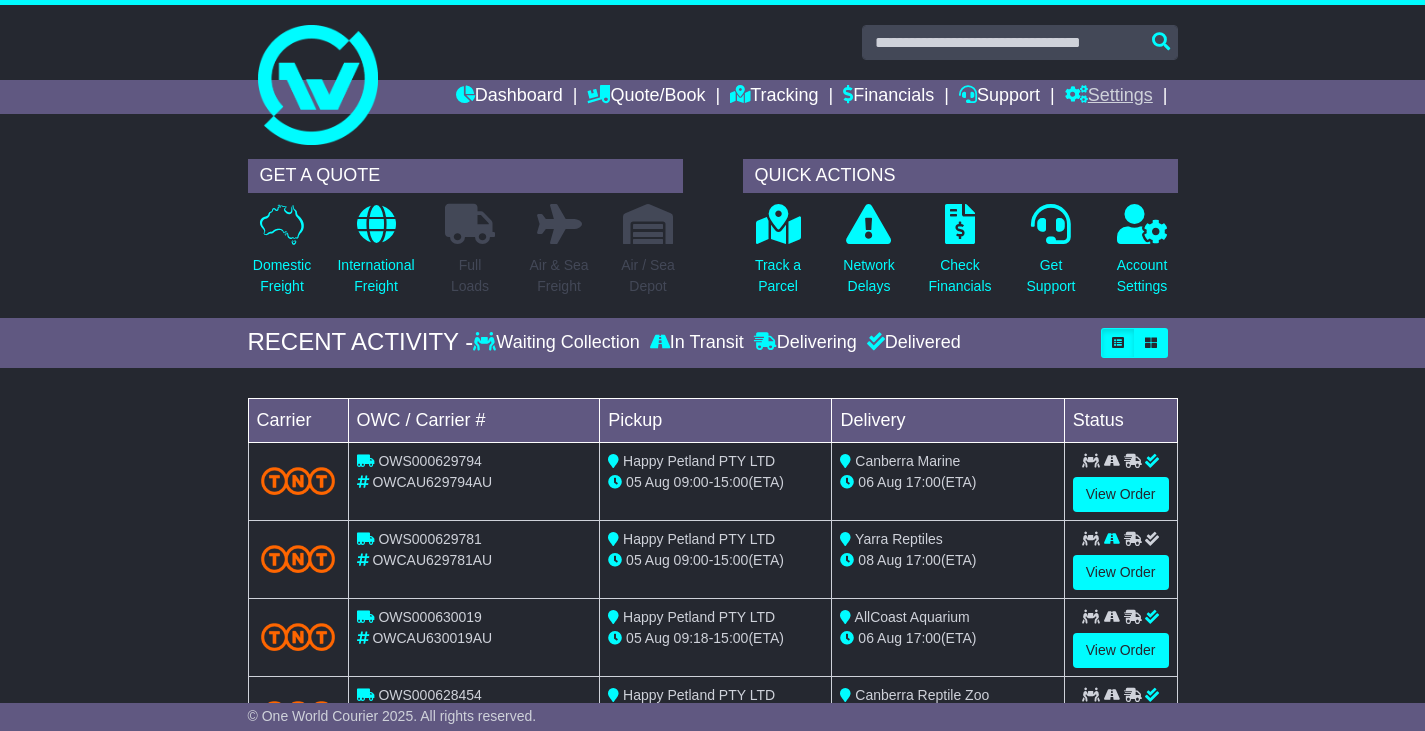 scroll, scrollTop: 0, scrollLeft: 0, axis: both 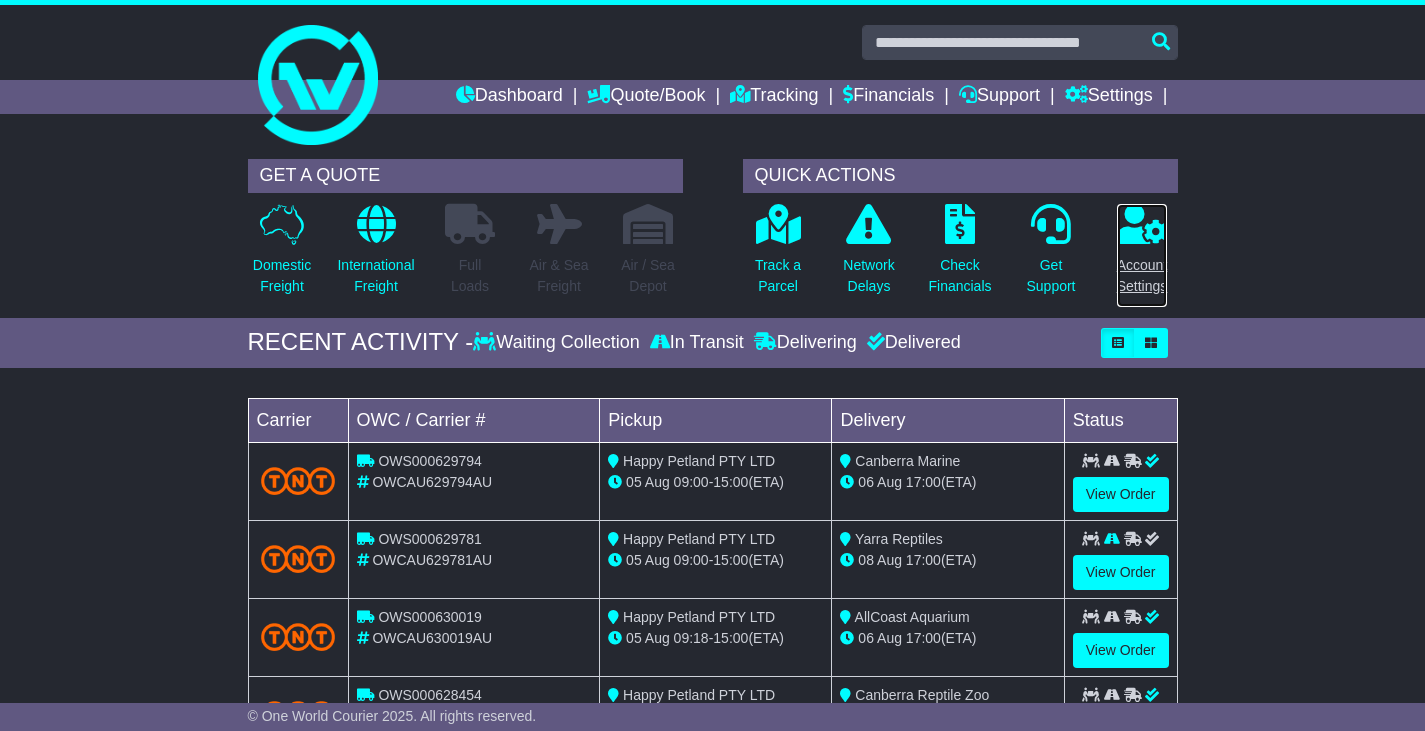 click on "Account Settings" at bounding box center (1142, 276) 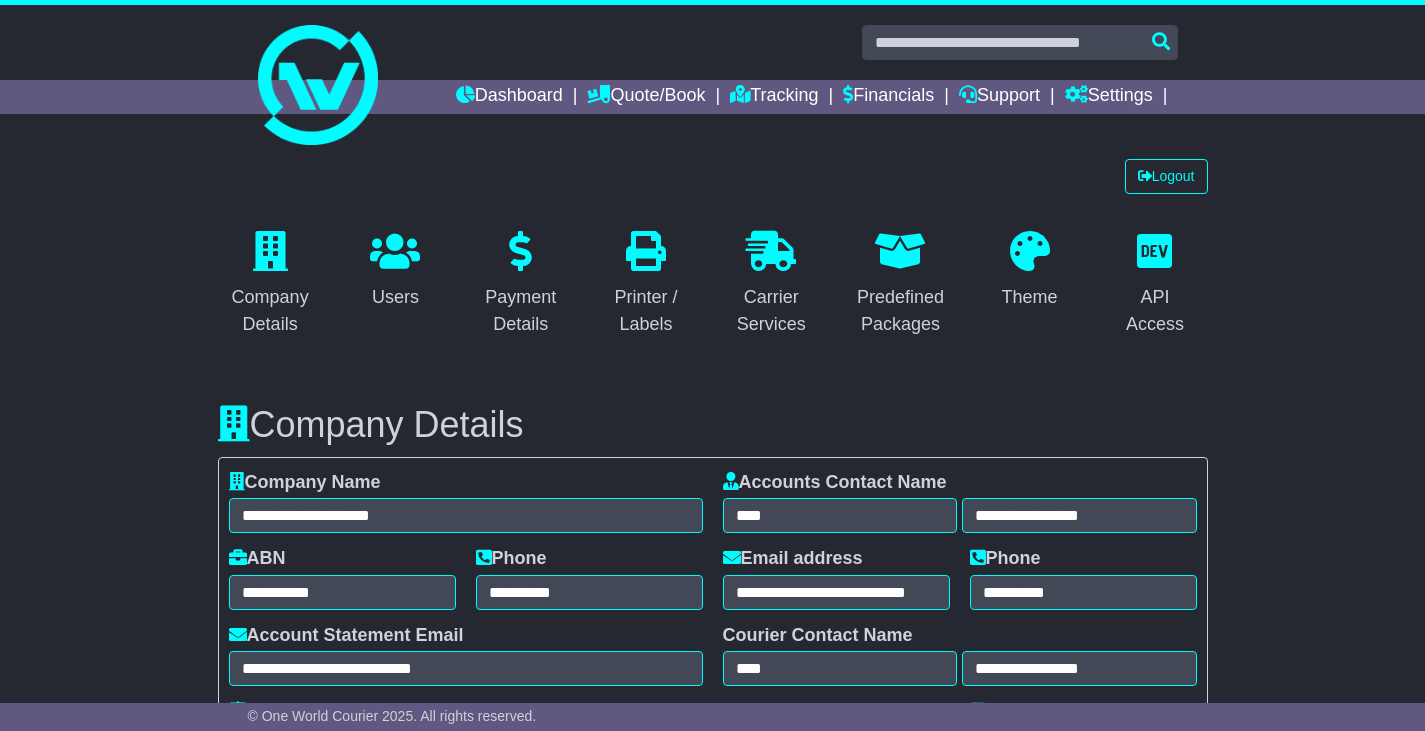 select on "**********" 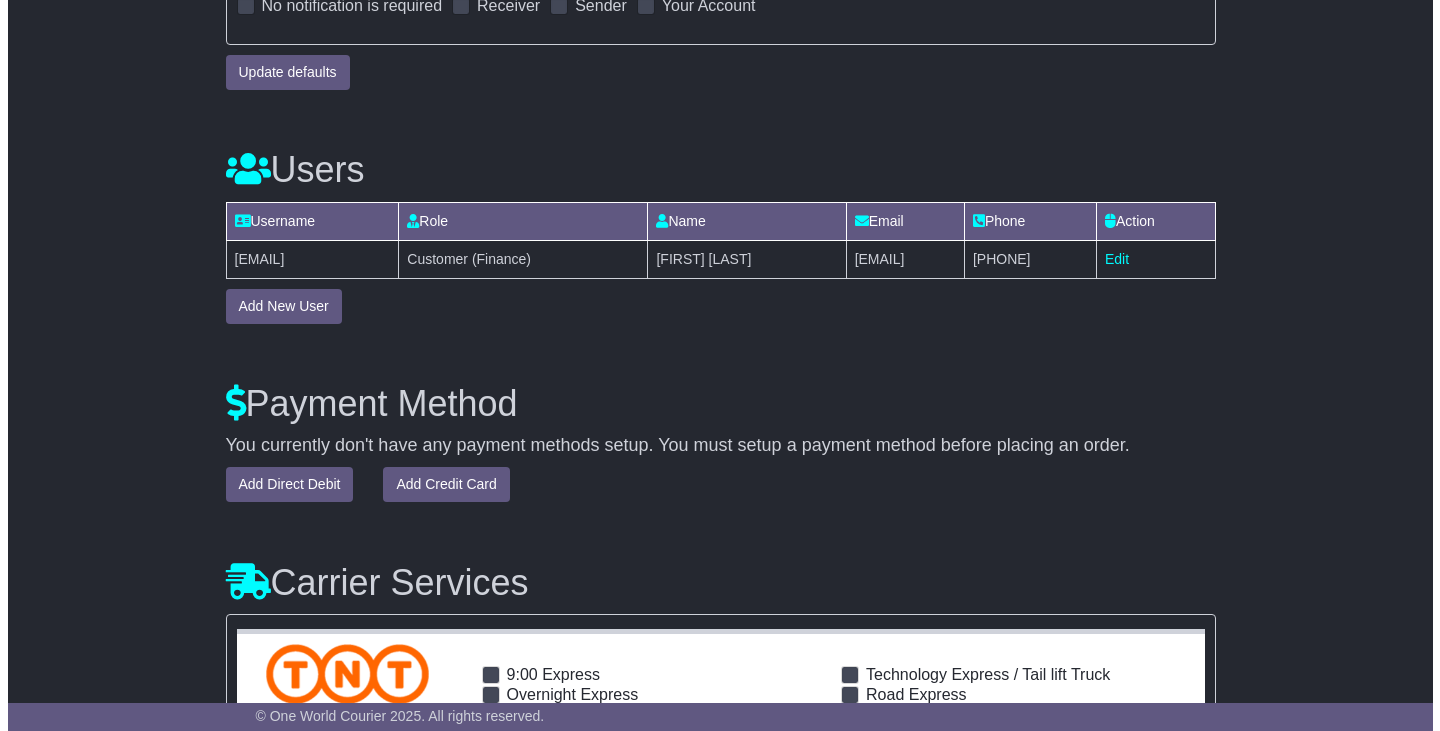scroll, scrollTop: 1600, scrollLeft: 0, axis: vertical 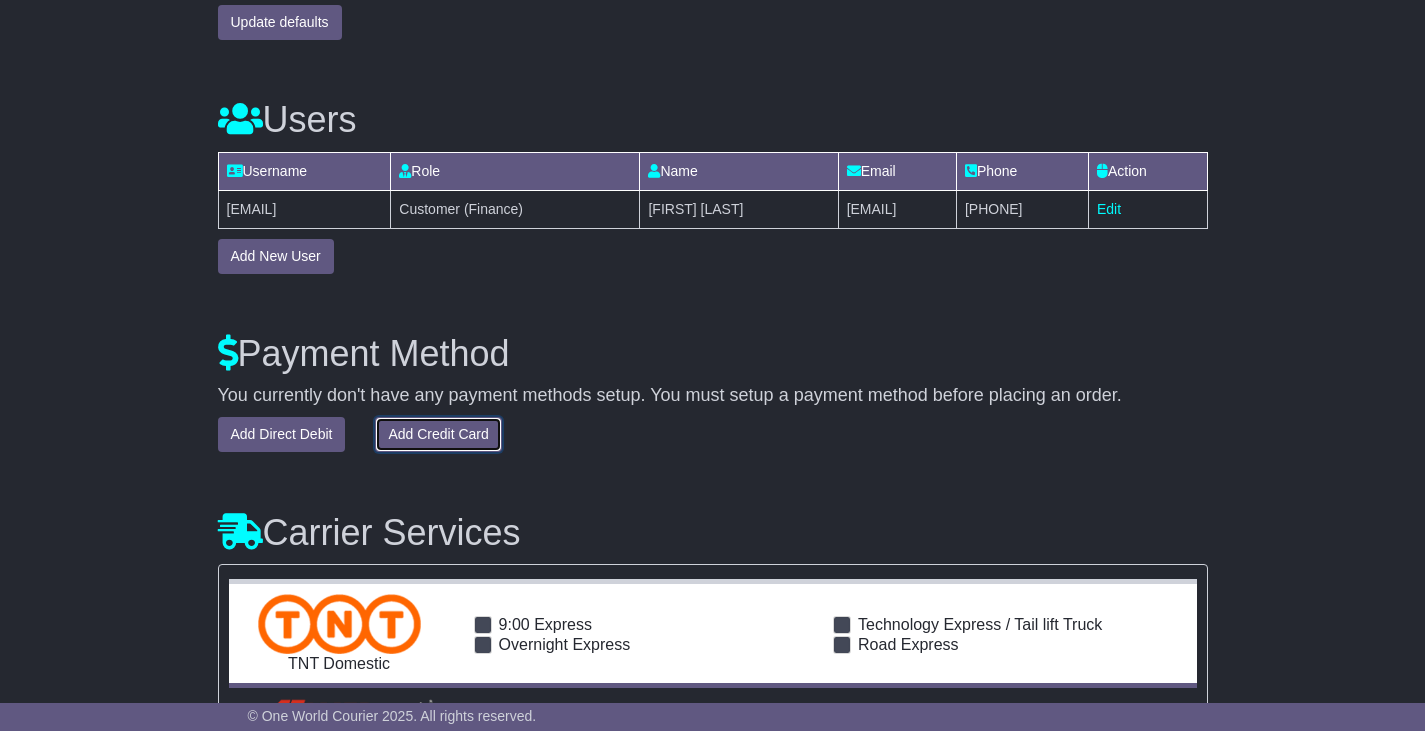 click on "Add Credit Card" at bounding box center [438, 434] 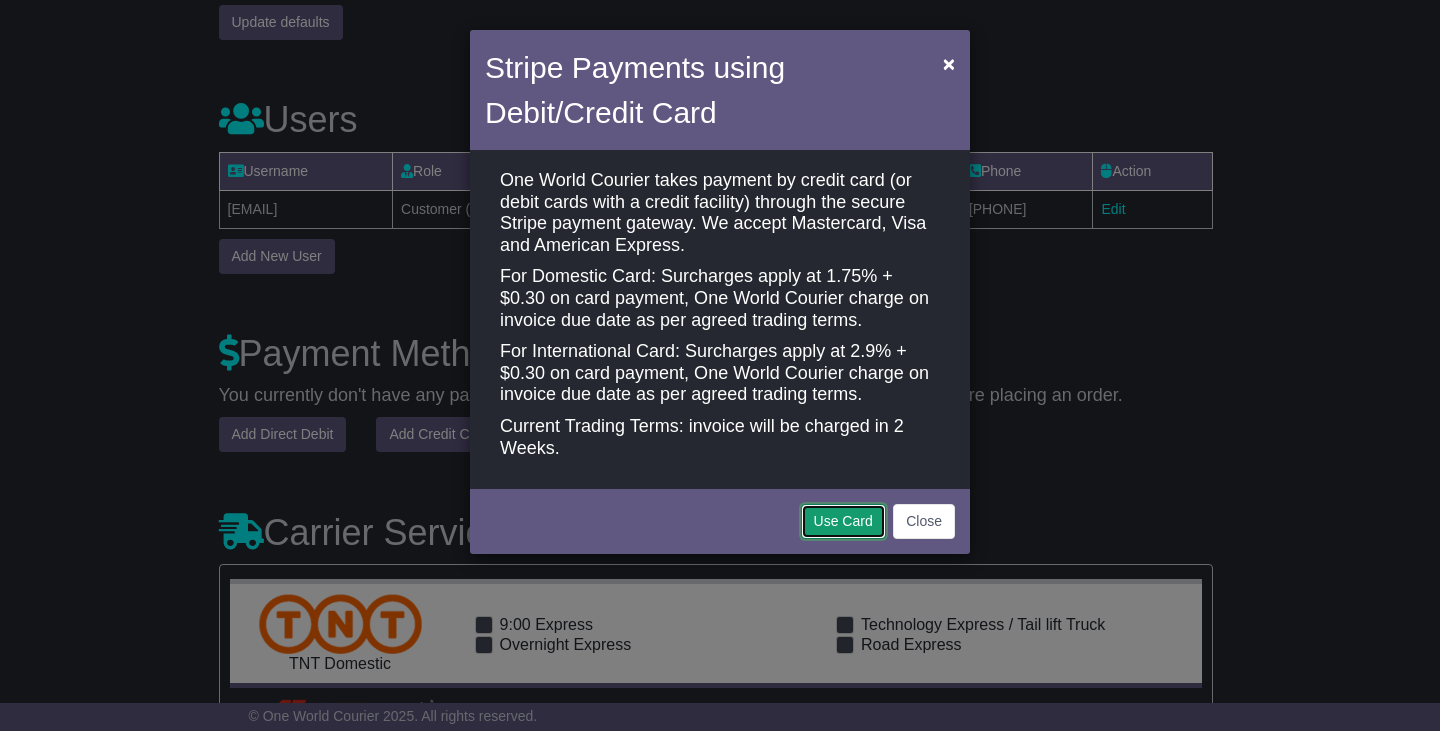 click on "Use Card" at bounding box center [843, 521] 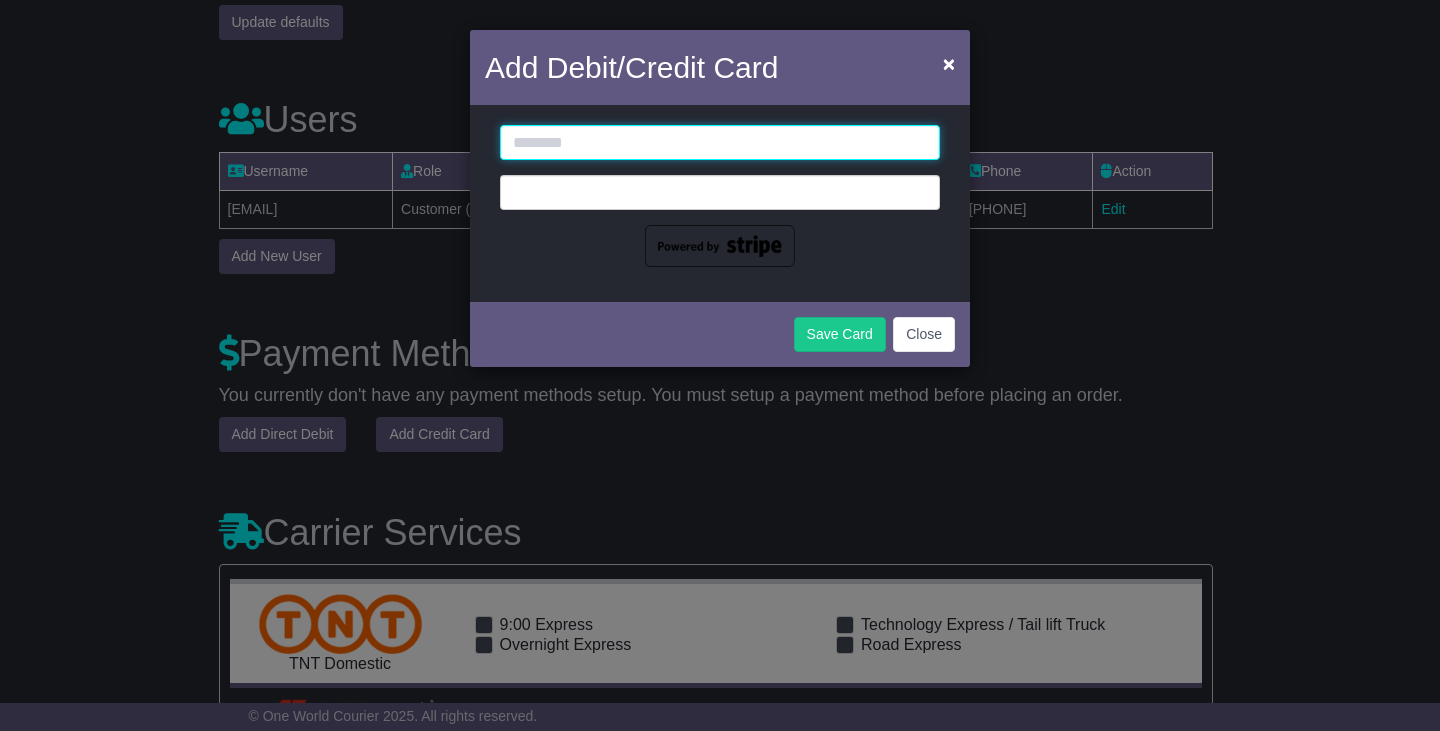 click at bounding box center [720, 142] 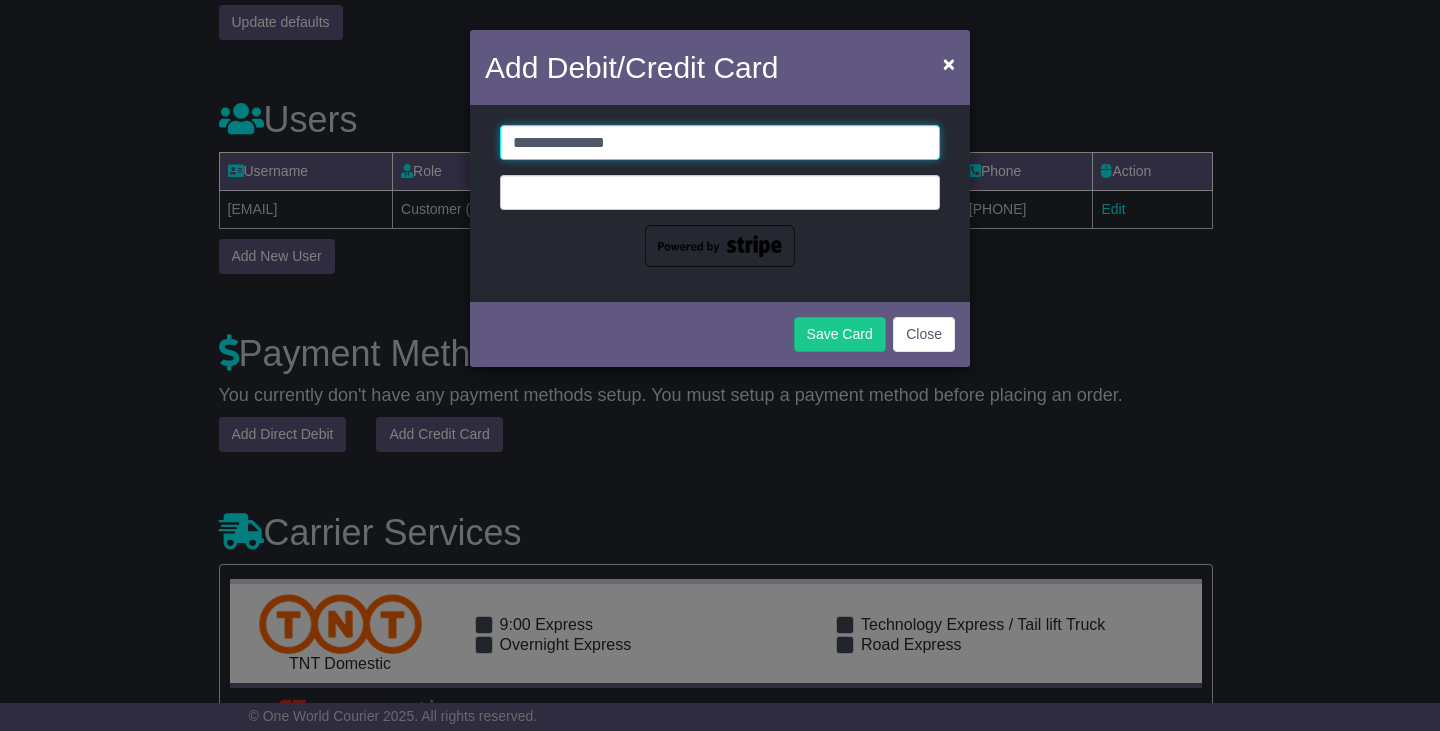 type on "**********" 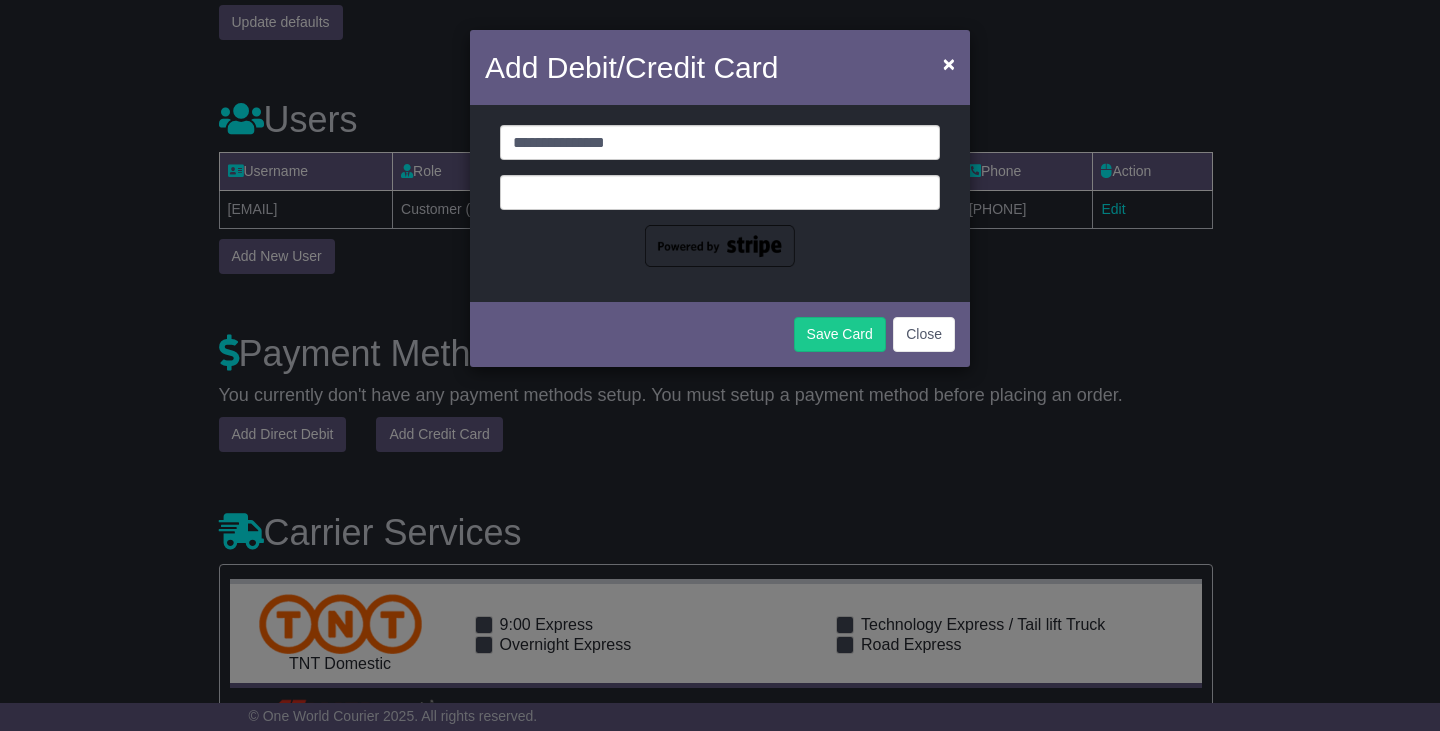 click at bounding box center [720, 192] 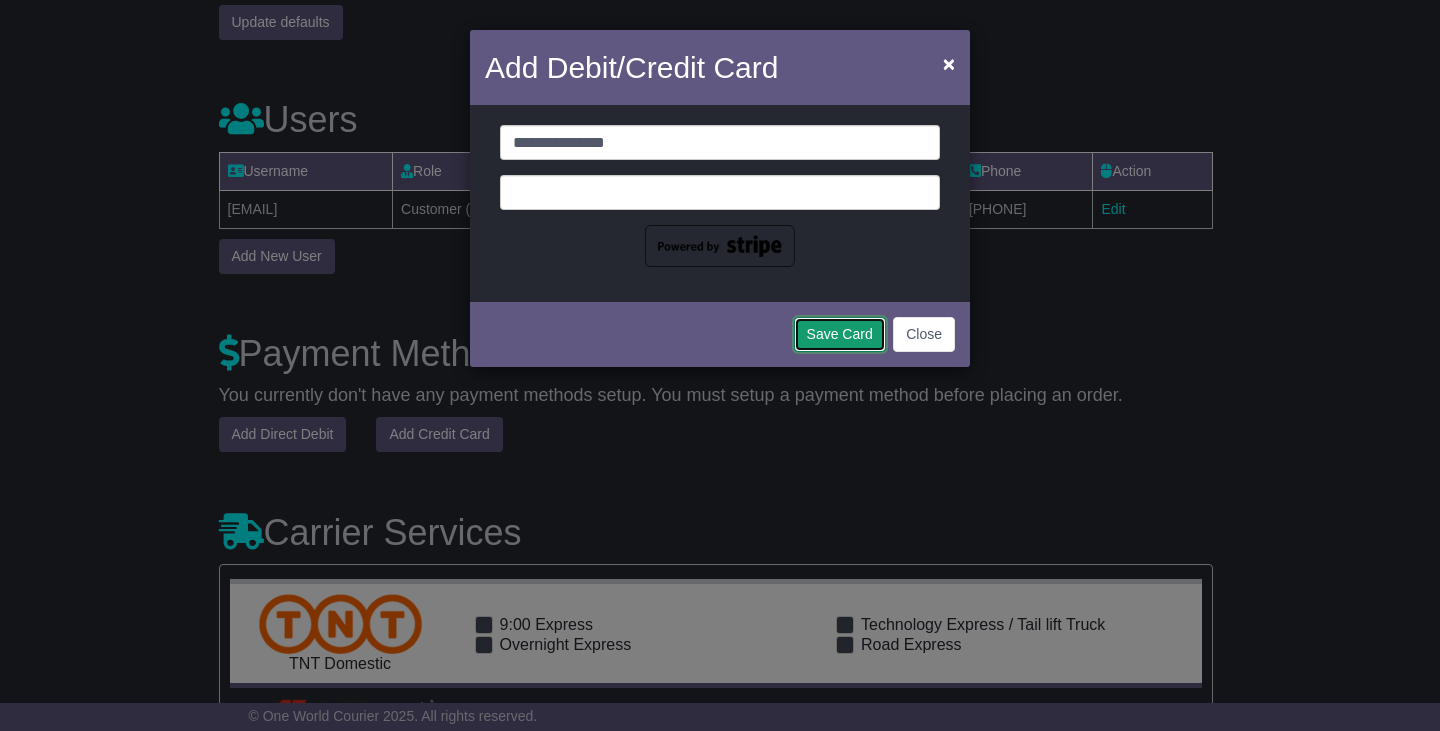 click on "Save Card" at bounding box center [840, 334] 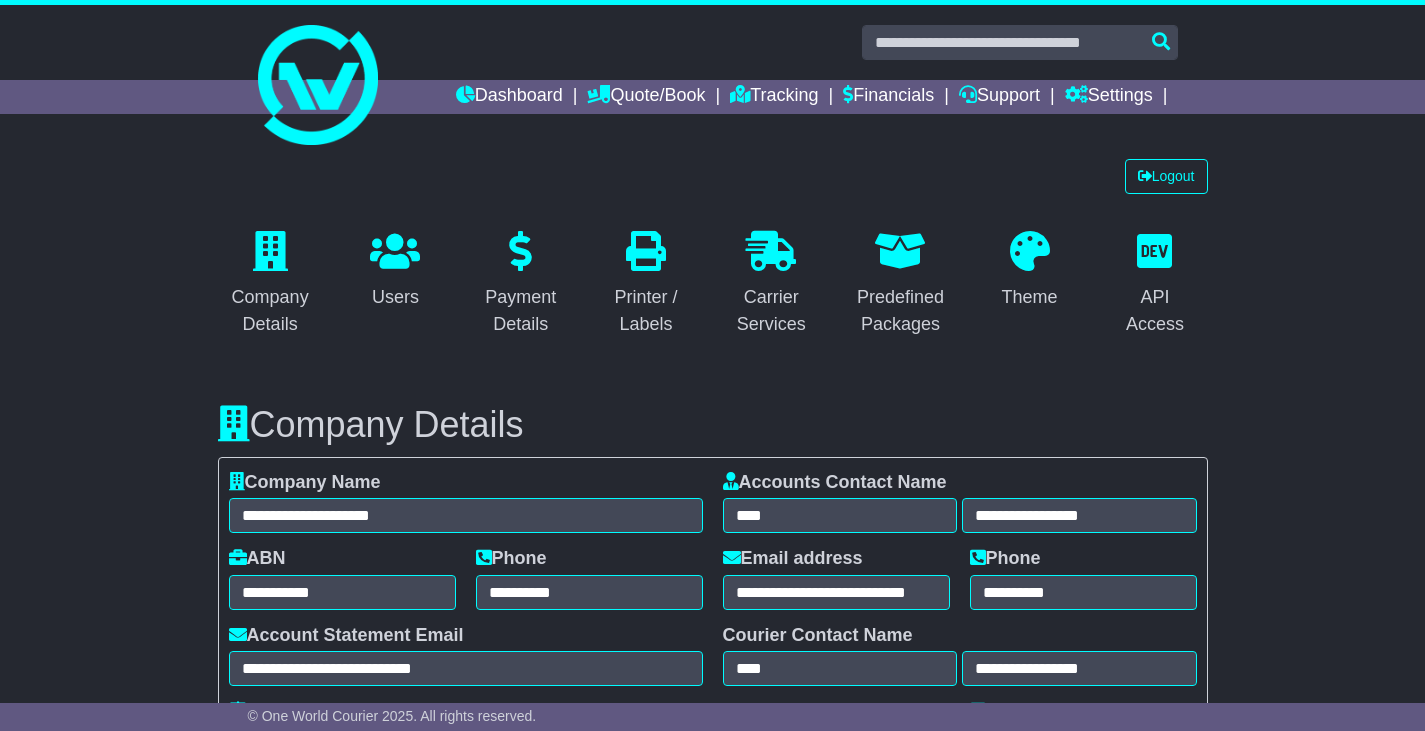 select on "**********" 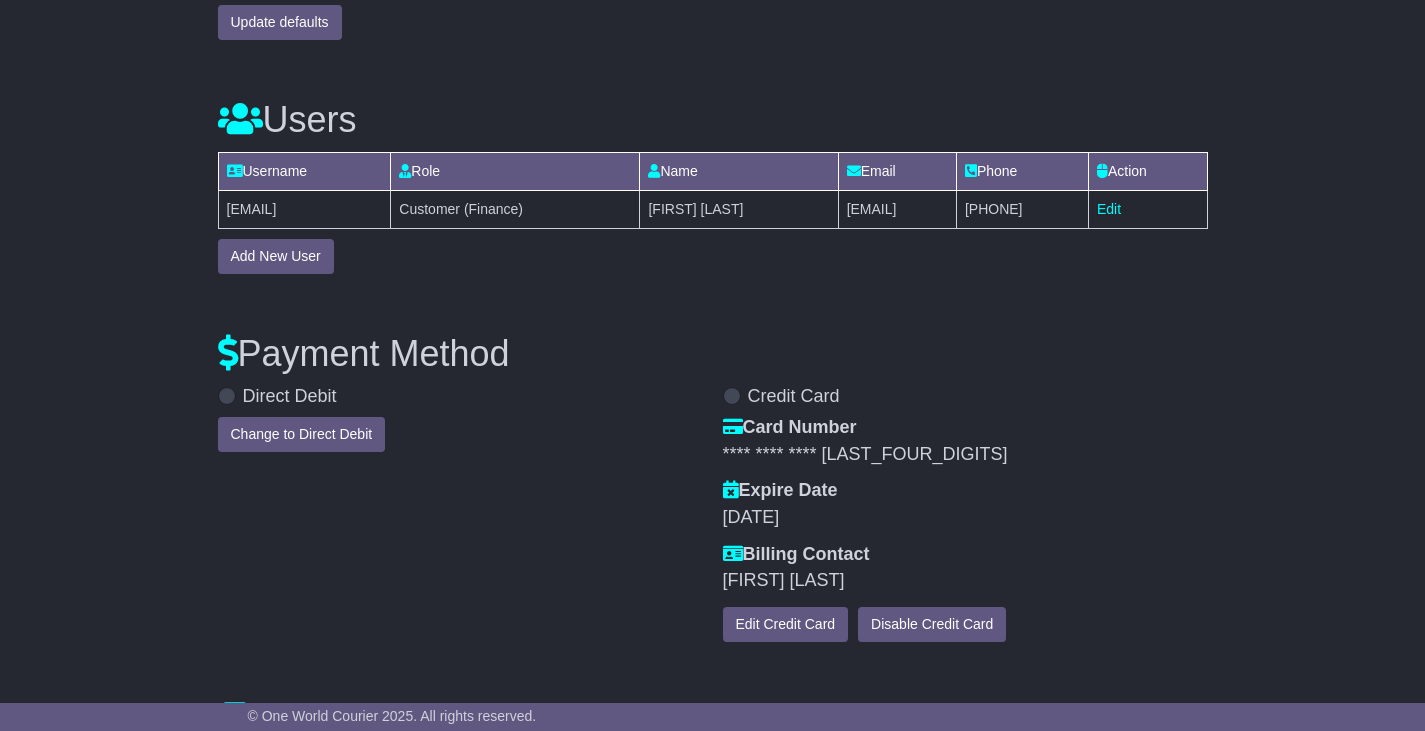 scroll, scrollTop: 0, scrollLeft: 0, axis: both 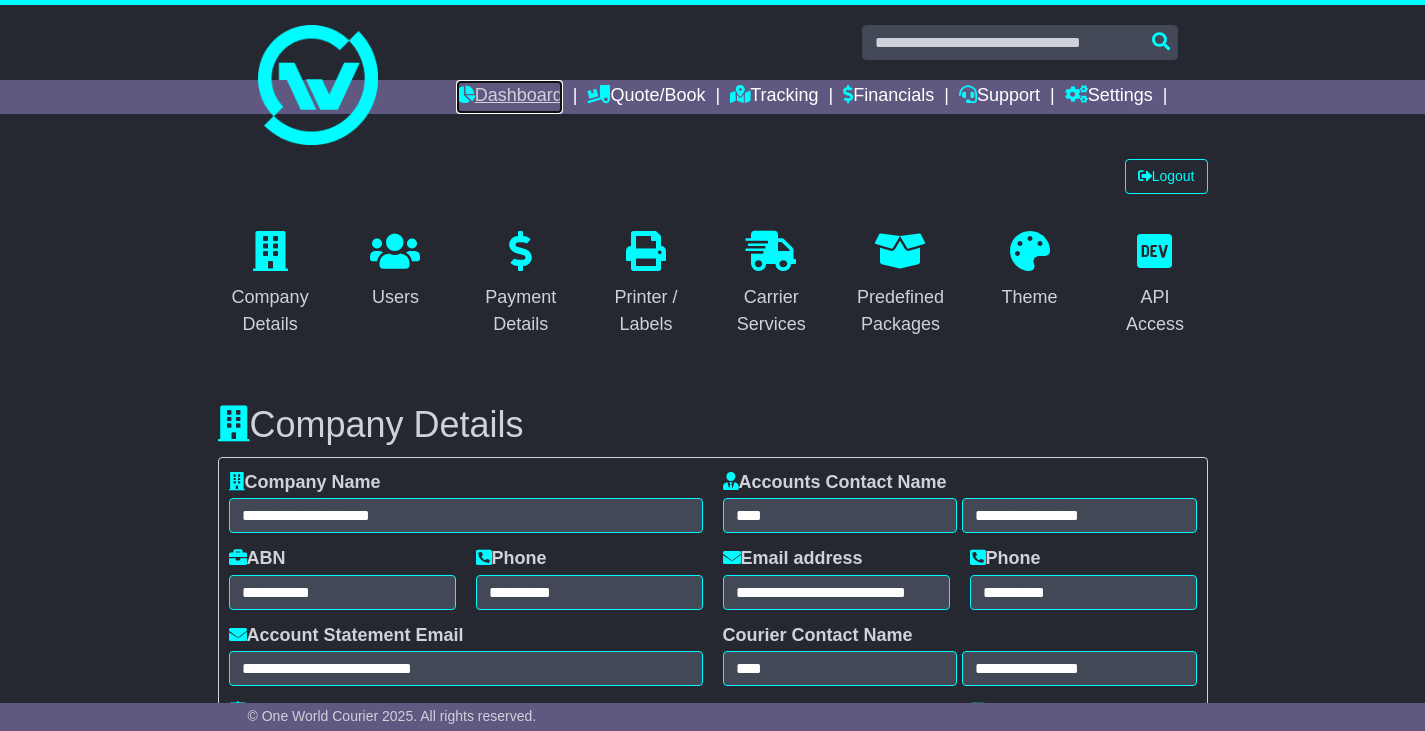 click on "Dashboard" at bounding box center [509, 97] 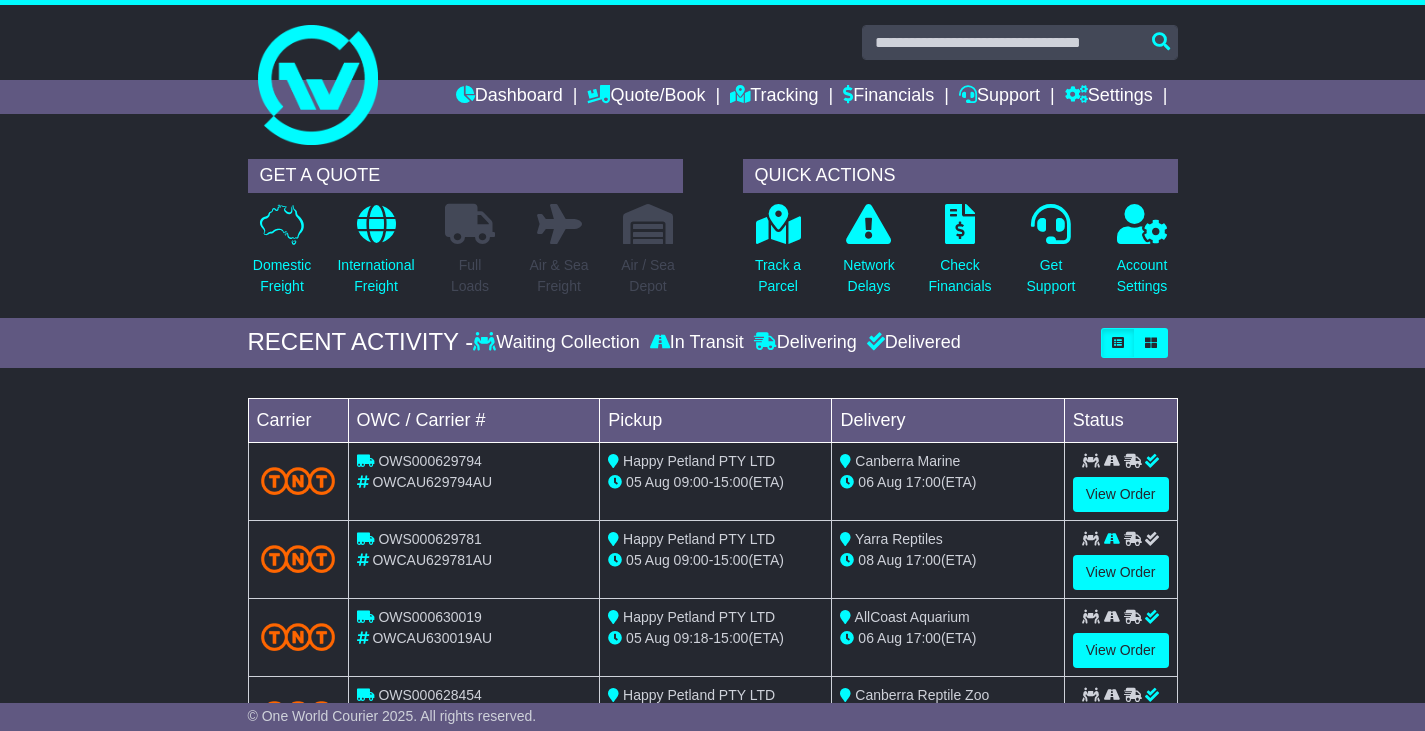 scroll, scrollTop: 0, scrollLeft: 0, axis: both 